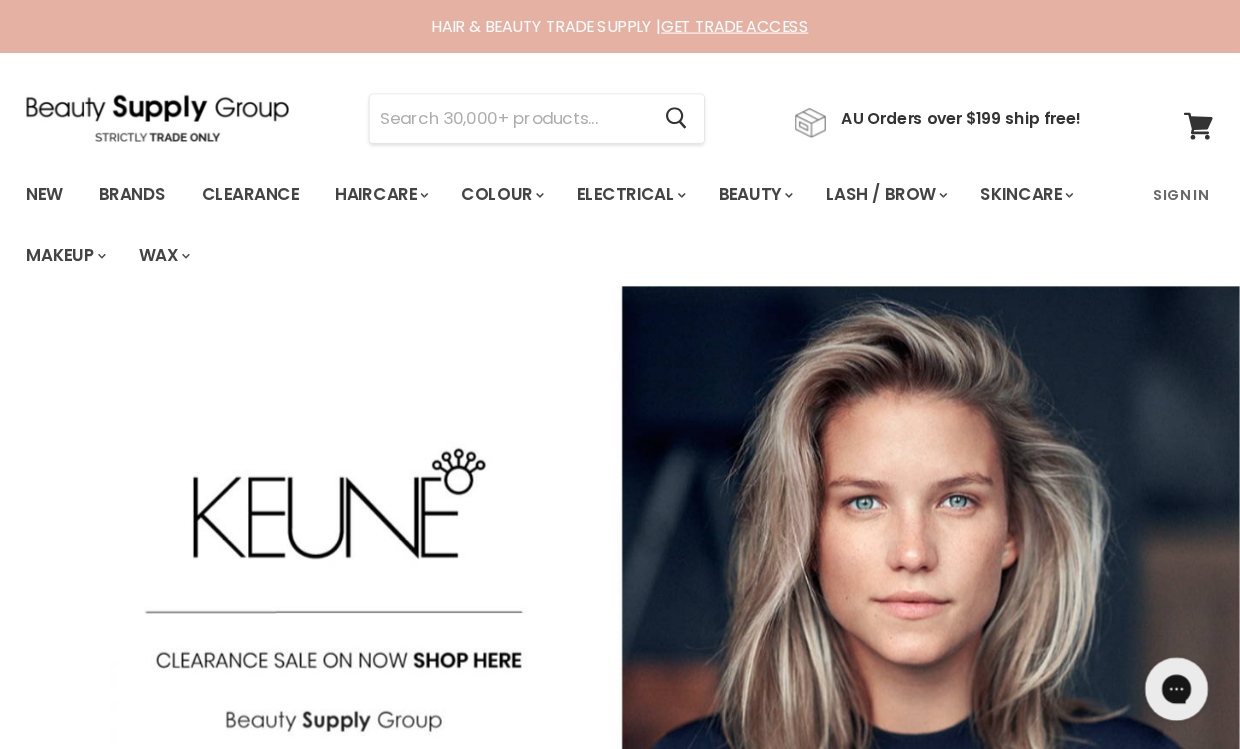 scroll, scrollTop: 5, scrollLeft: 0, axis: vertical 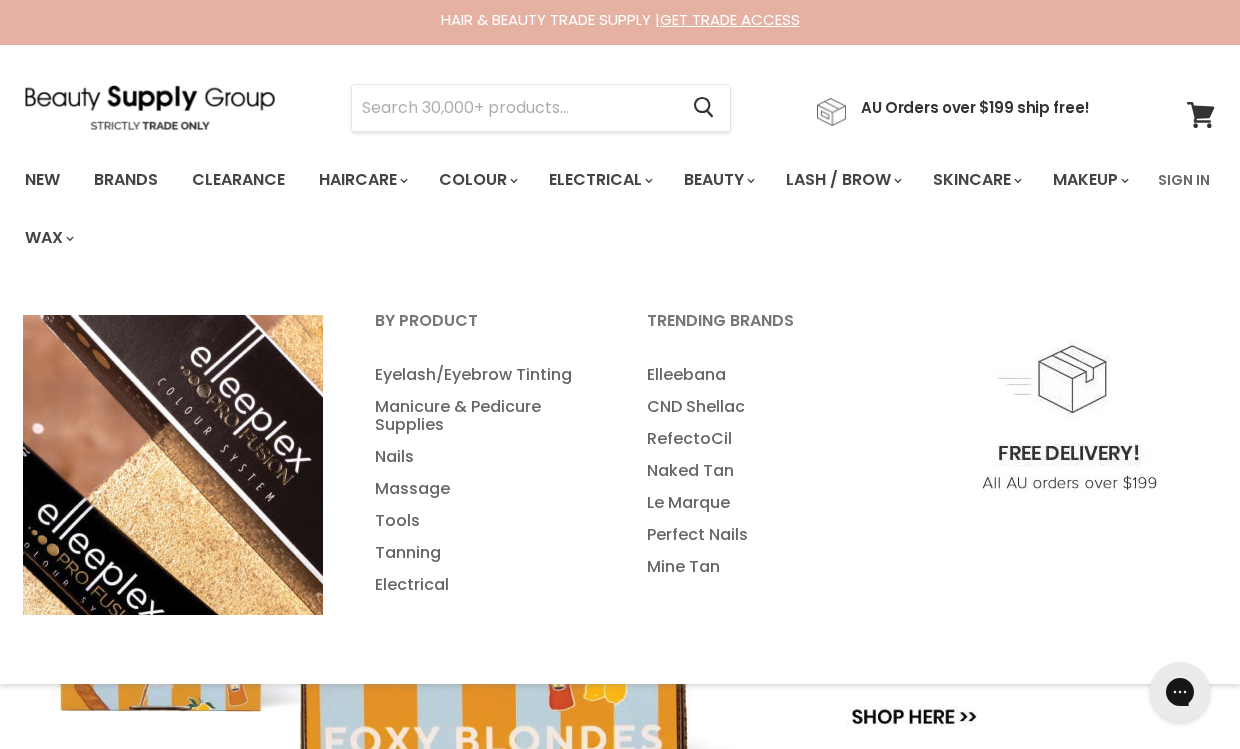 click on "Tanning" at bounding box center (484, 553) 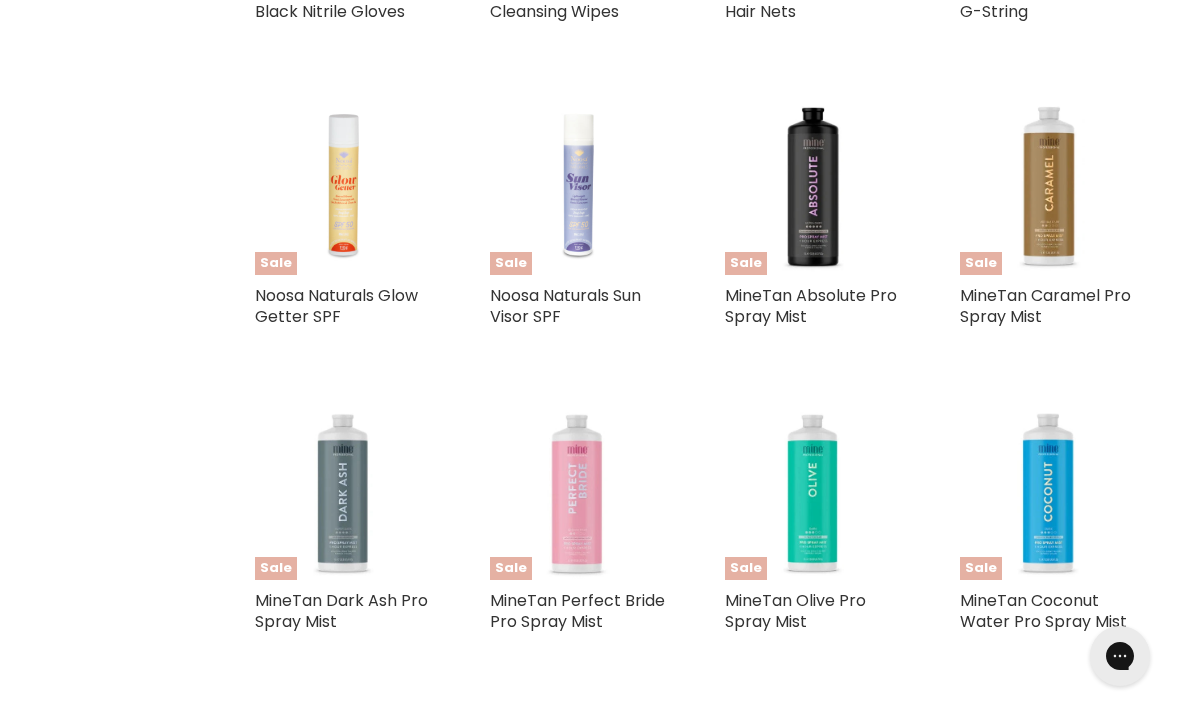 scroll, scrollTop: 1136, scrollLeft: 0, axis: vertical 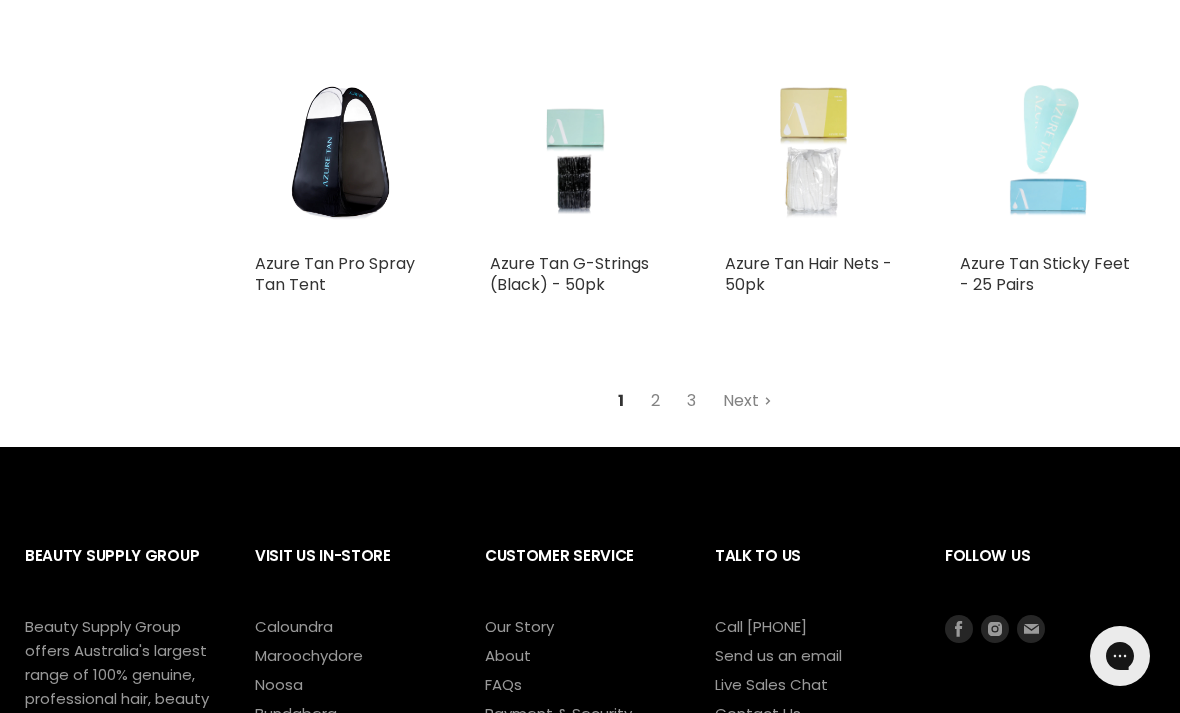 click on "2" at bounding box center (655, 401) 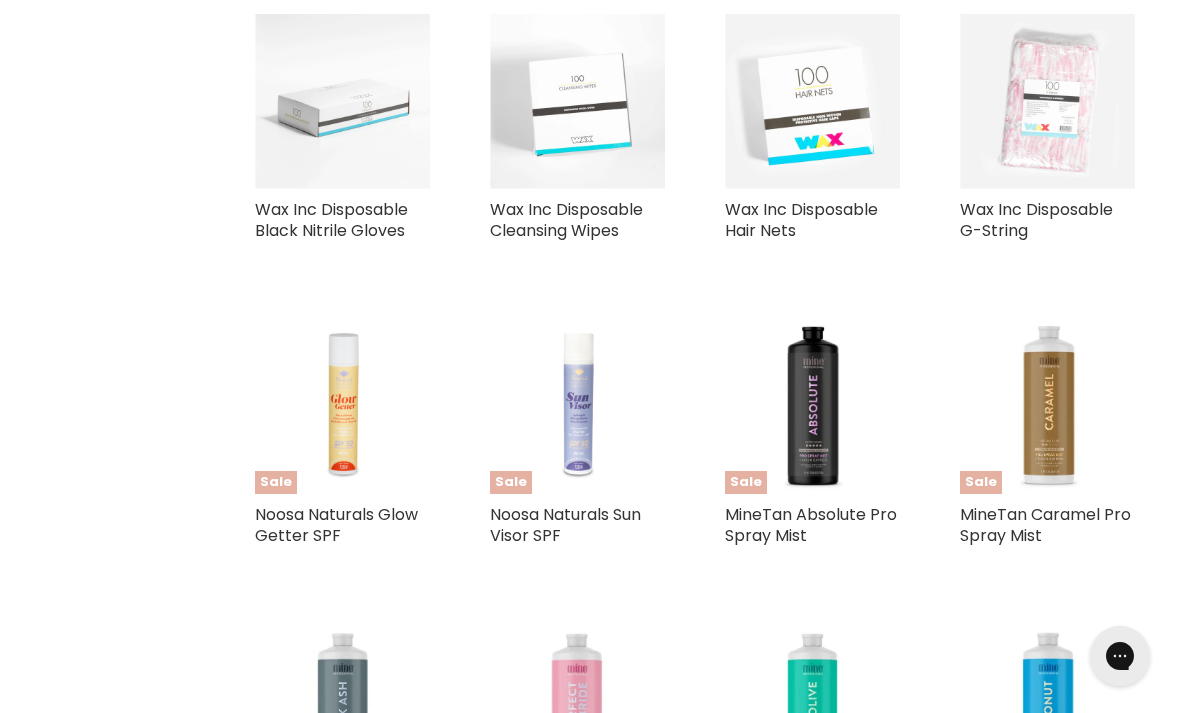 scroll, scrollTop: 542, scrollLeft: 0, axis: vertical 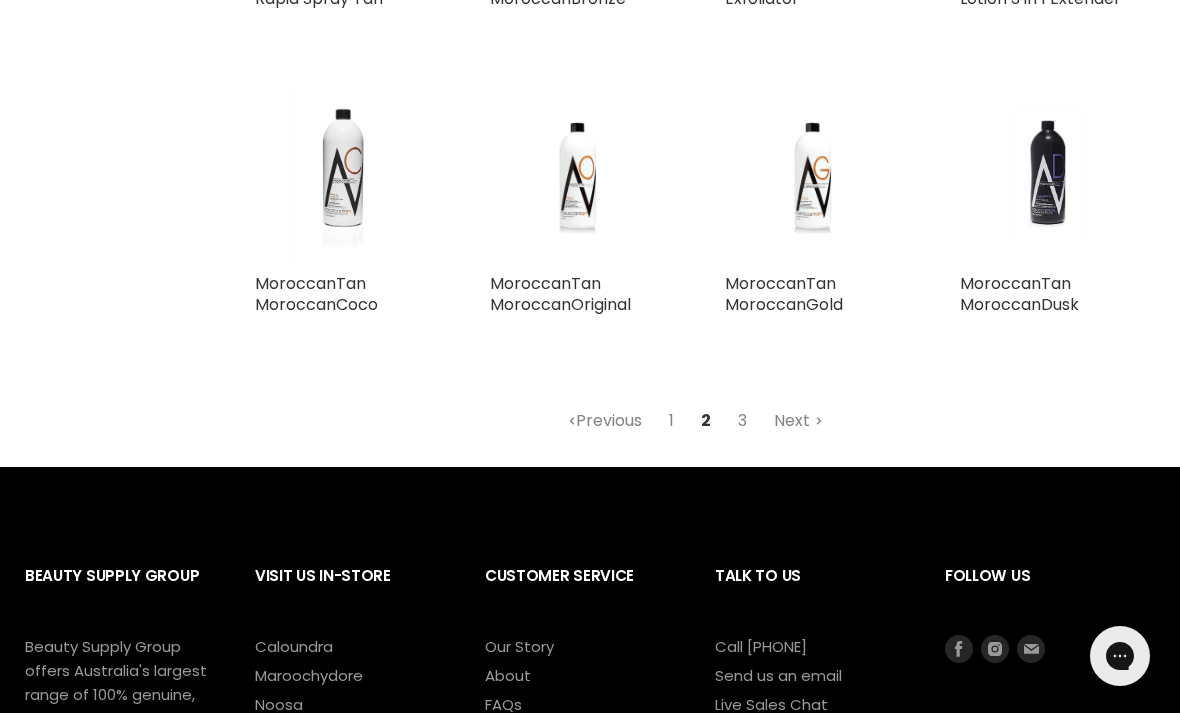 click on "3" at bounding box center [742, 421] 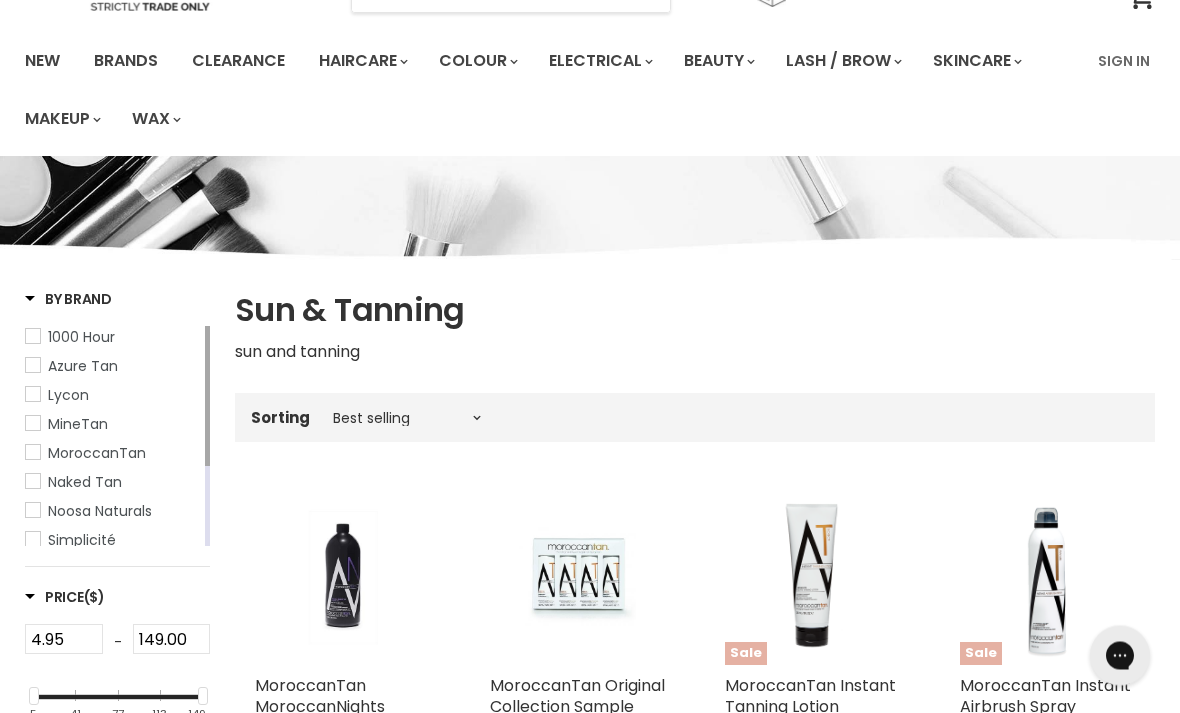 scroll, scrollTop: 0, scrollLeft: 0, axis: both 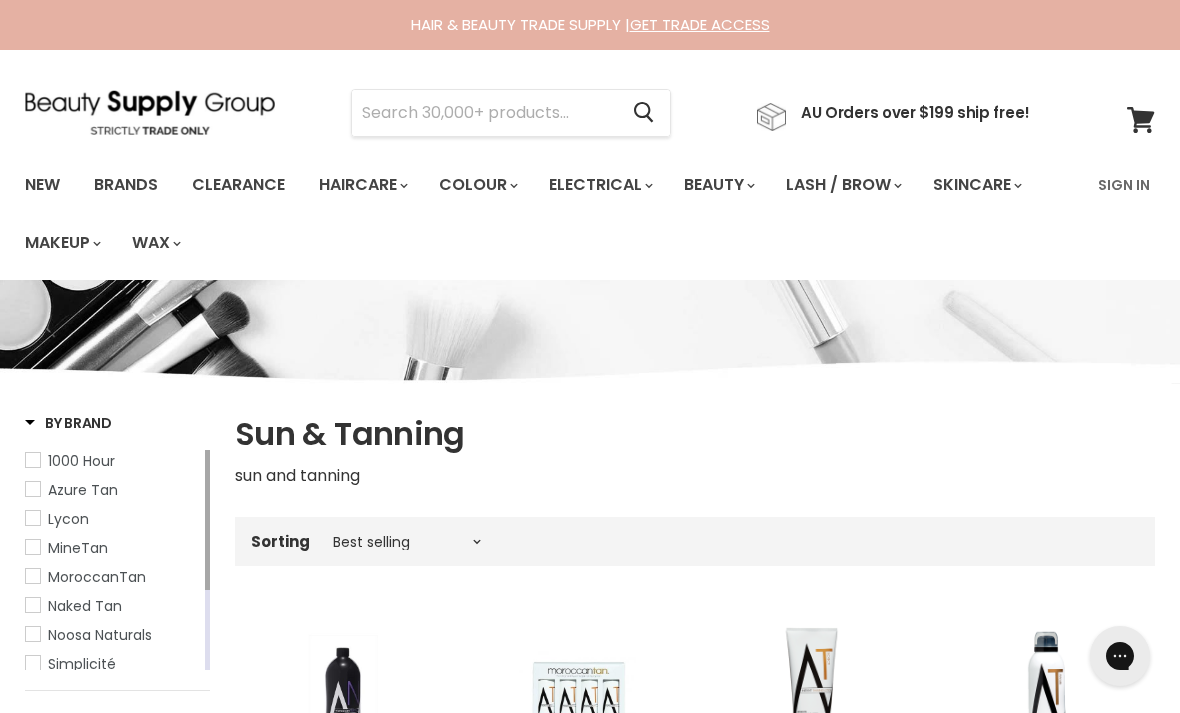 click on "Sign In" at bounding box center (1124, 185) 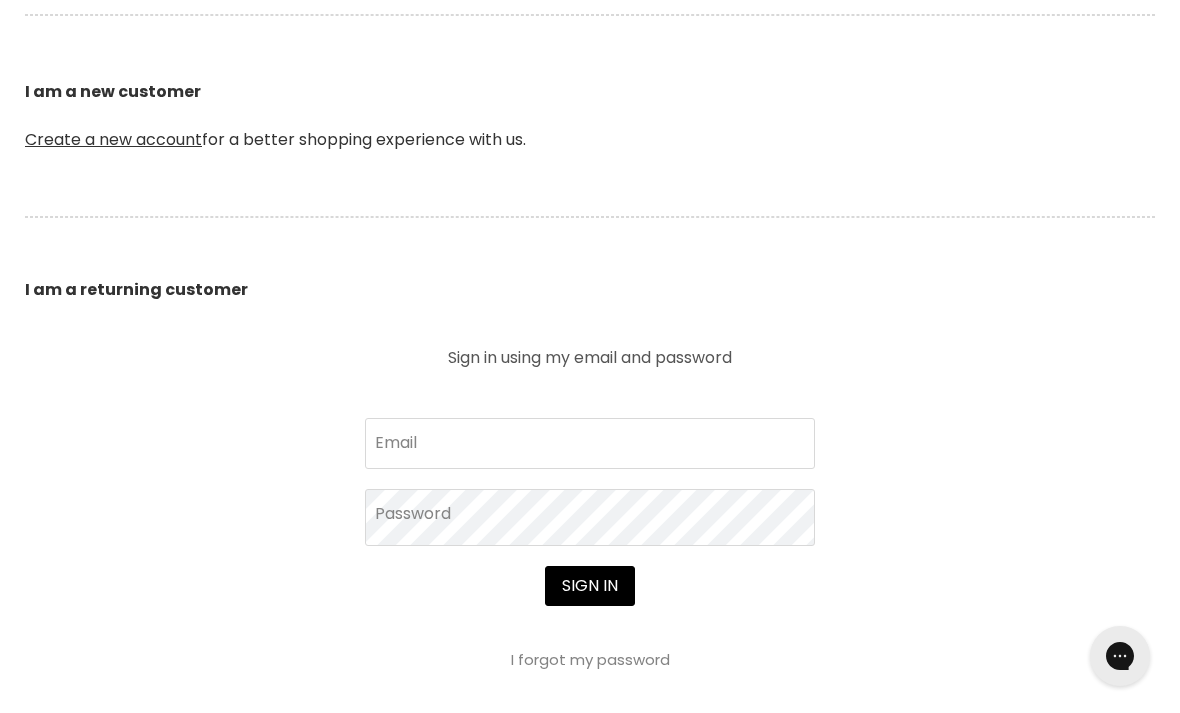scroll, scrollTop: 566, scrollLeft: 0, axis: vertical 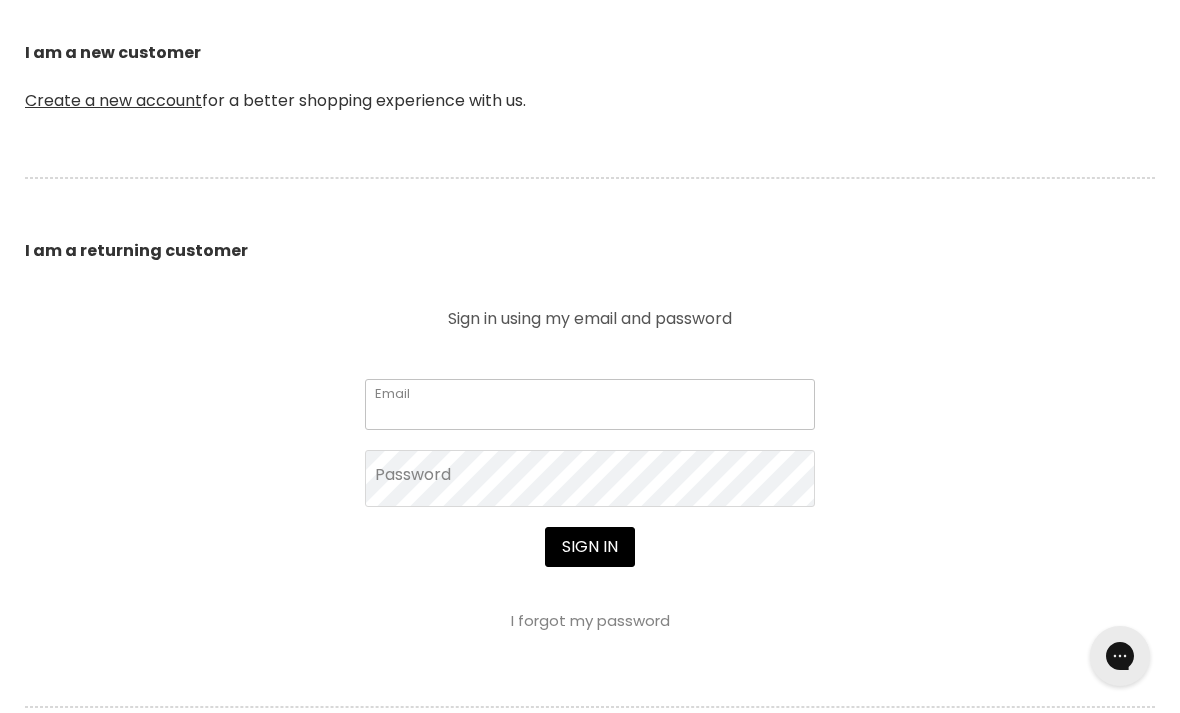 click on "Email" at bounding box center [590, 404] 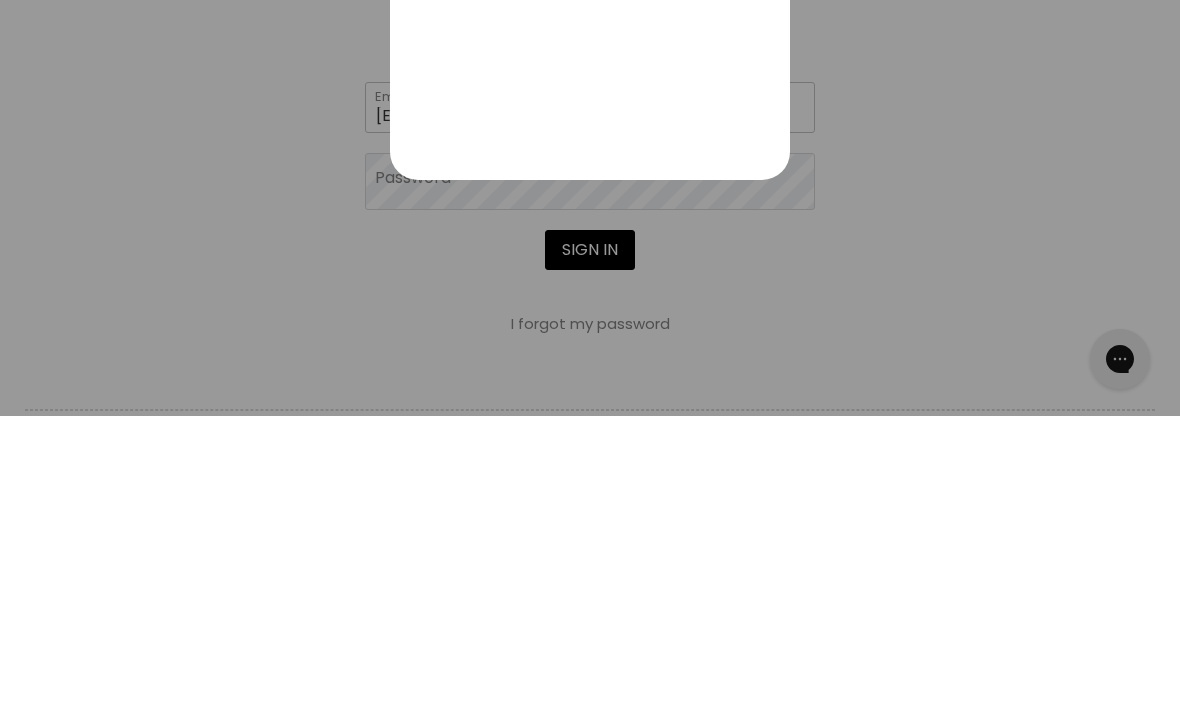 type on "silnoto@gmail.com" 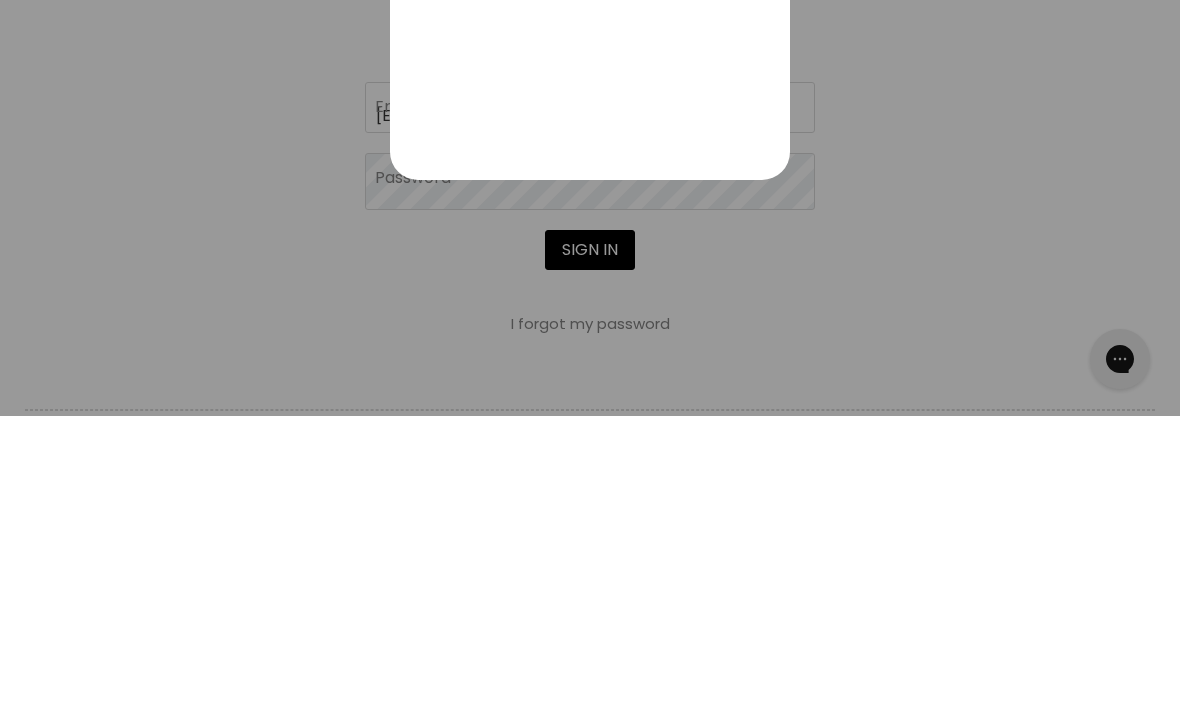 scroll, scrollTop: 865, scrollLeft: 0, axis: vertical 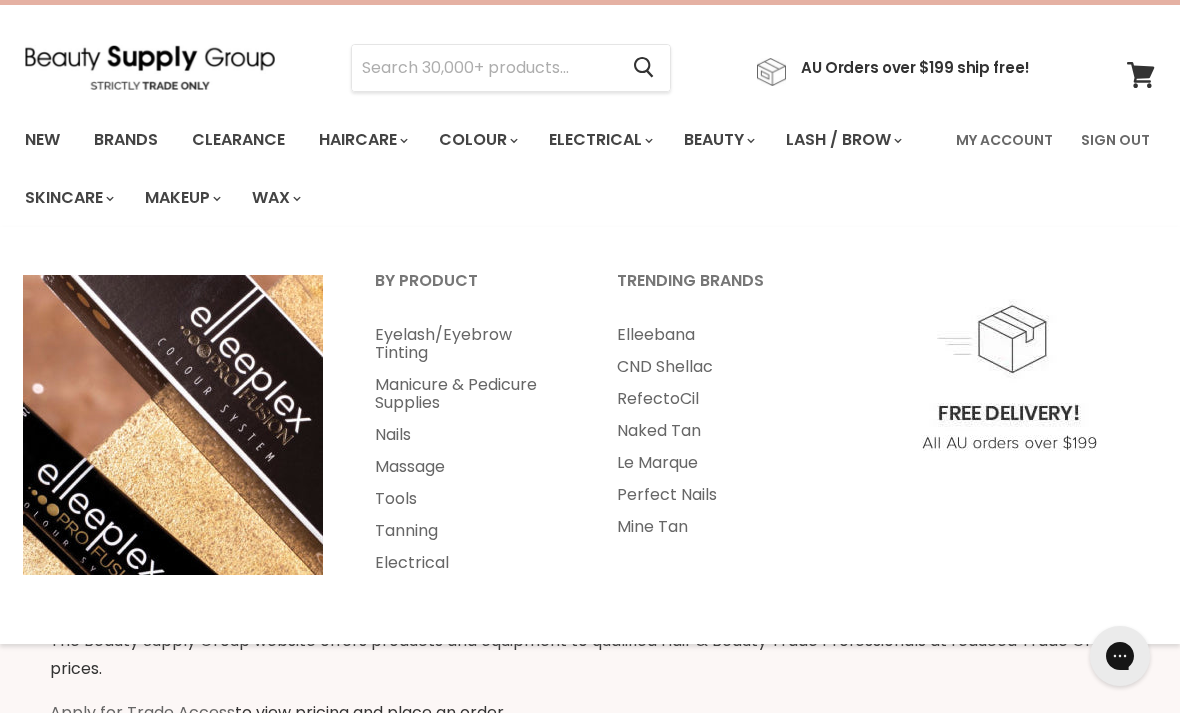 click on "Manicure & Pedicure Supplies" at bounding box center [469, 394] 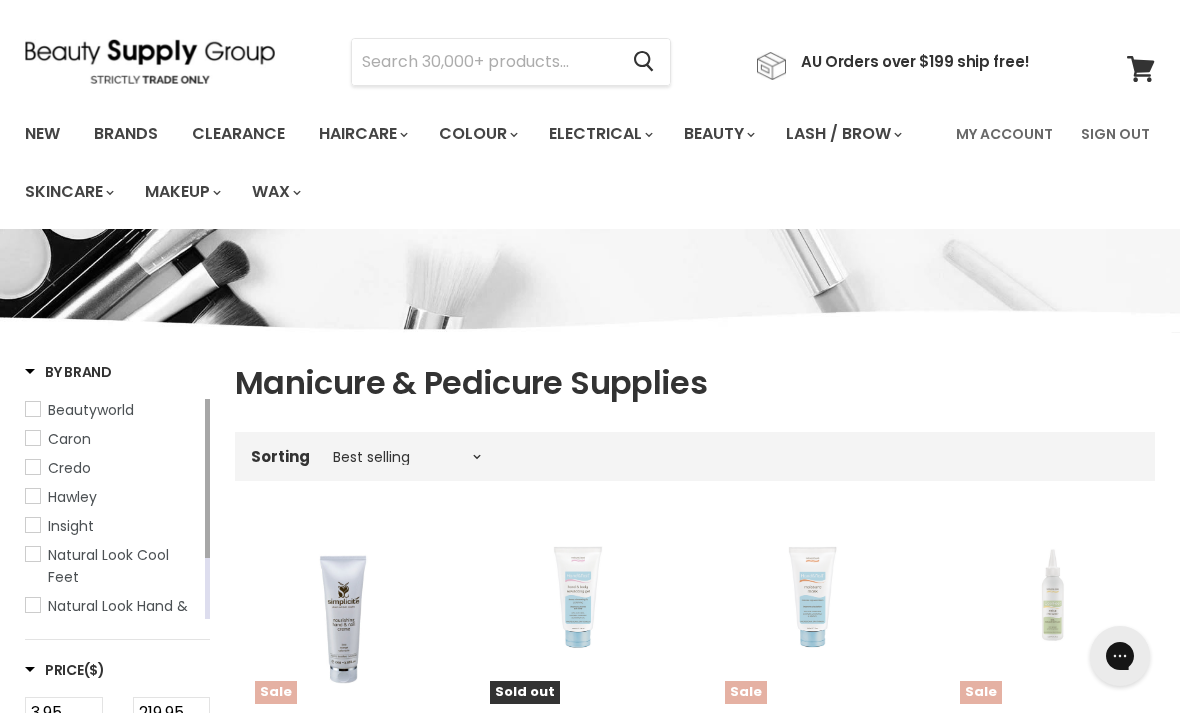 scroll, scrollTop: 0, scrollLeft: 0, axis: both 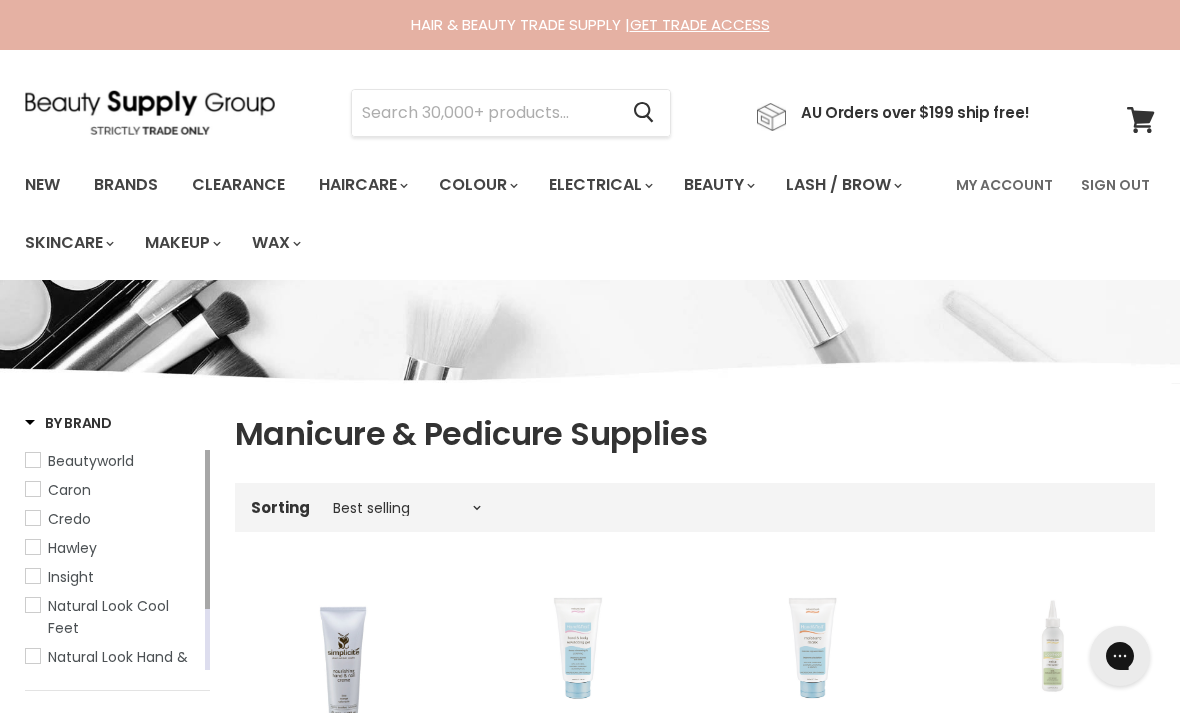 click on "Clearance" at bounding box center [238, 185] 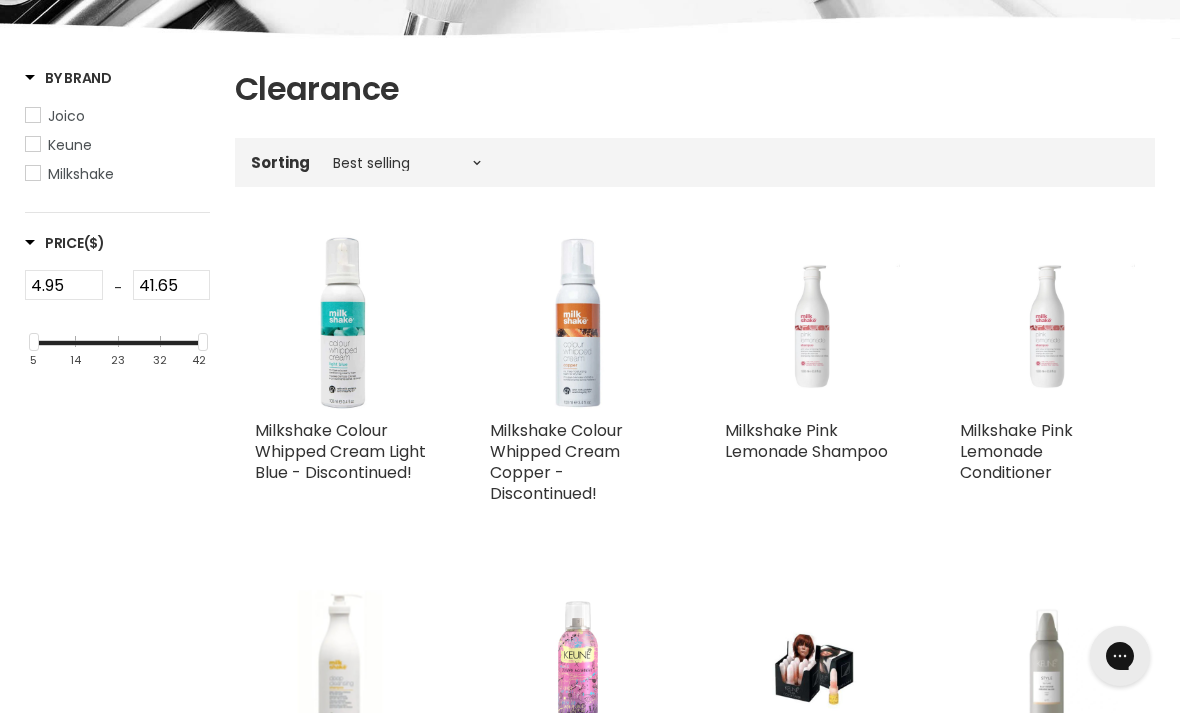 scroll, scrollTop: 0, scrollLeft: 0, axis: both 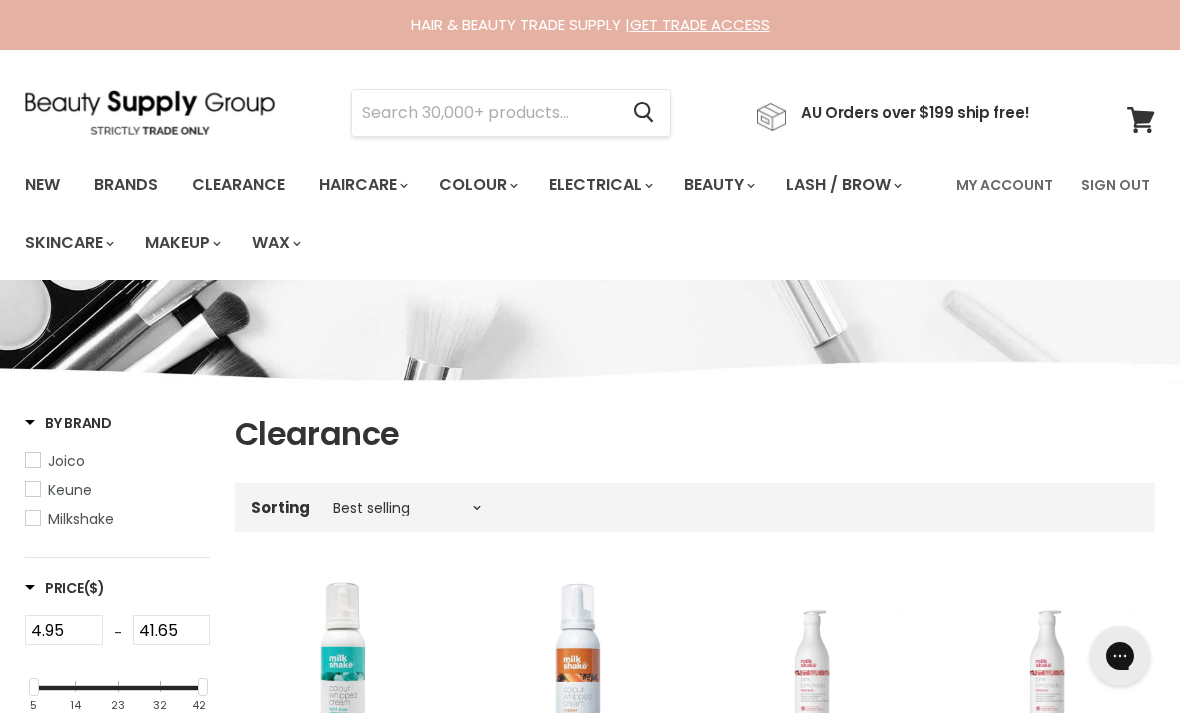 click on "New" at bounding box center (42, 185) 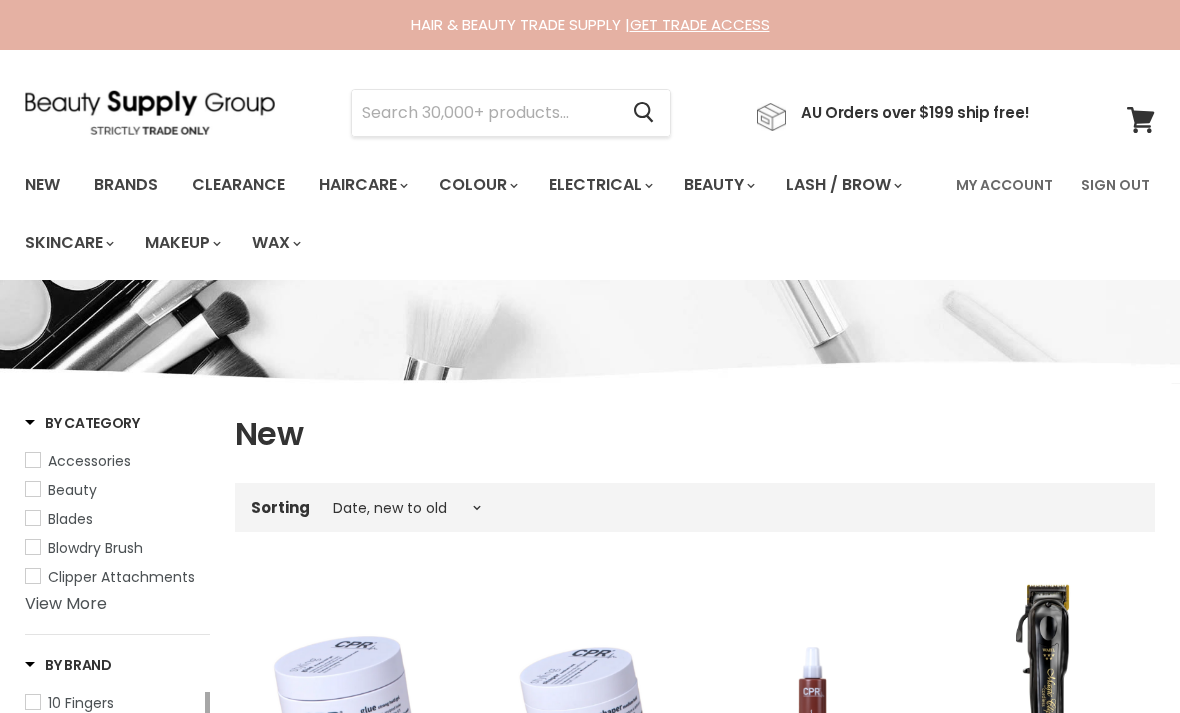 select on "created-descending" 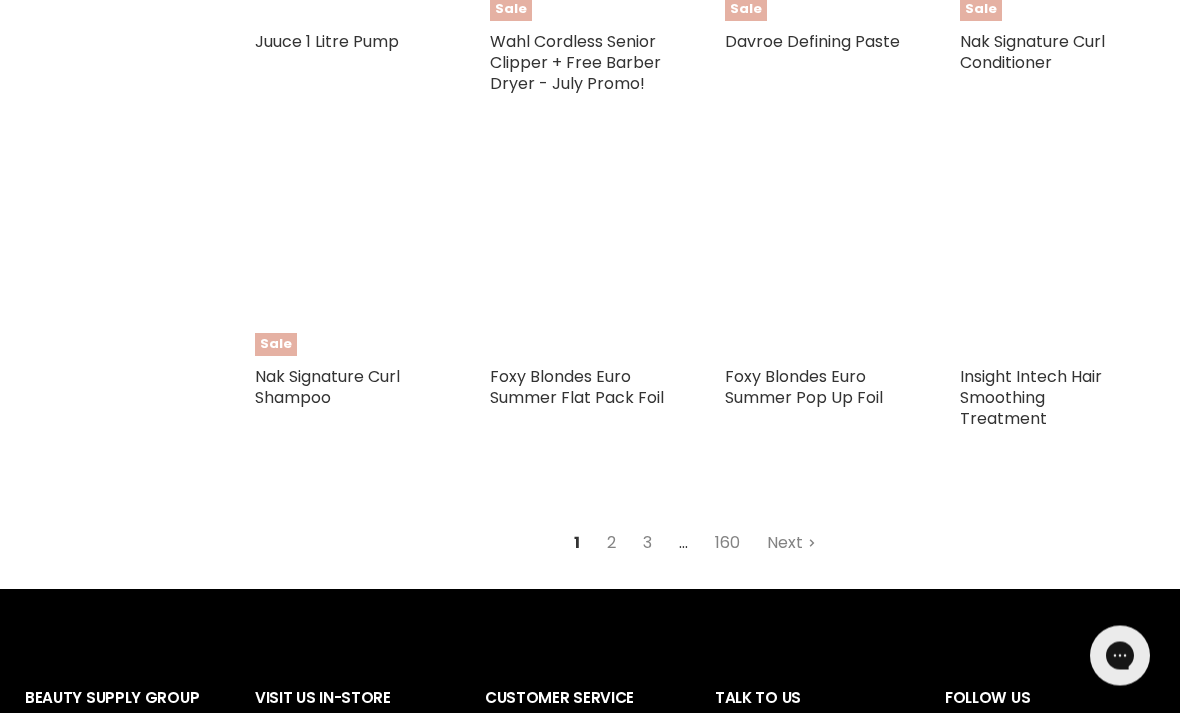 scroll, scrollTop: 4193, scrollLeft: 0, axis: vertical 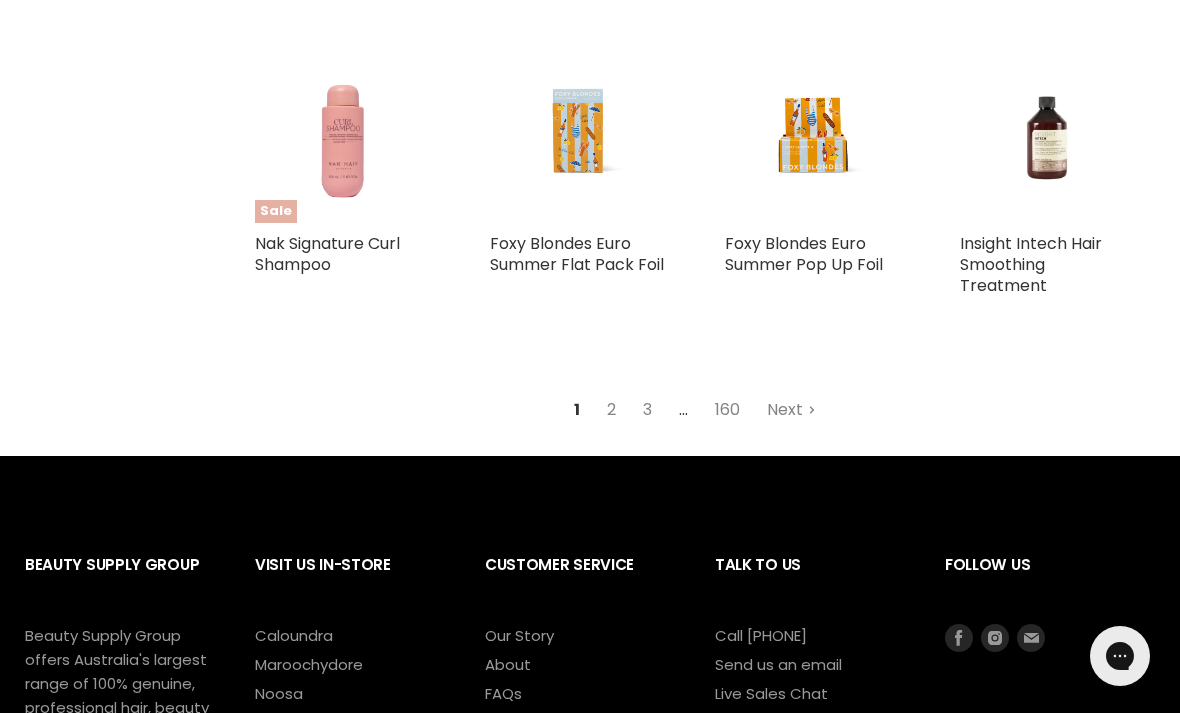 click on "3" at bounding box center (647, 410) 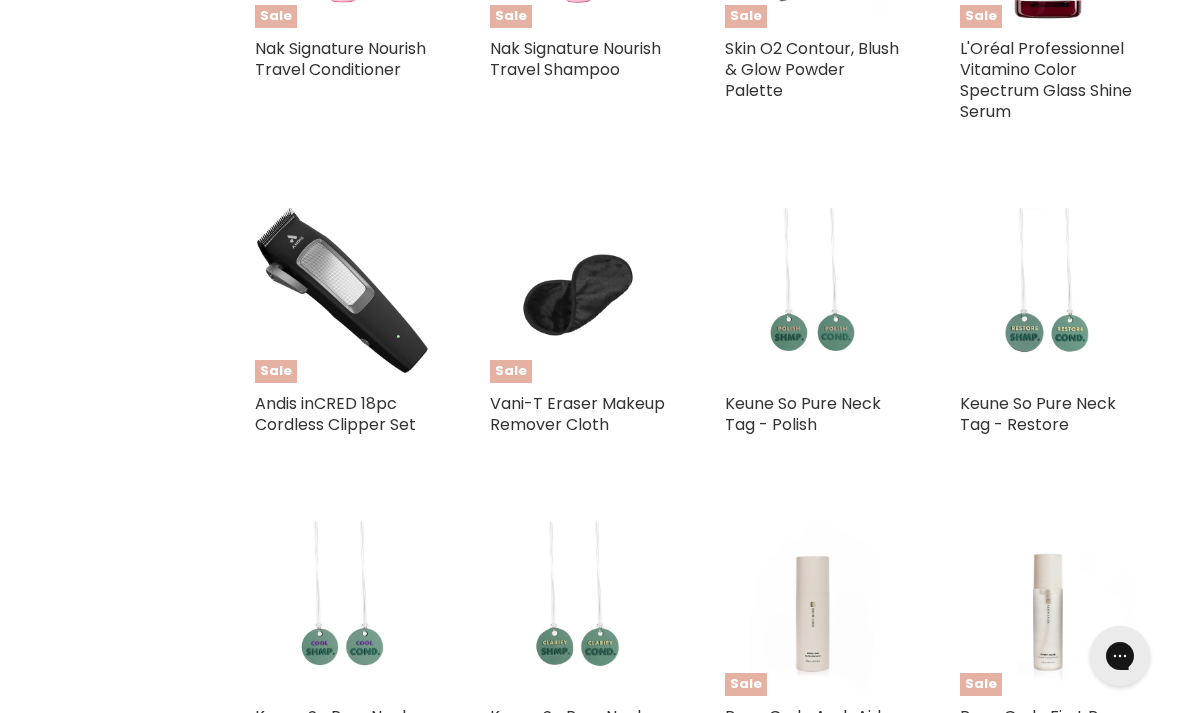 select on "created-descending" 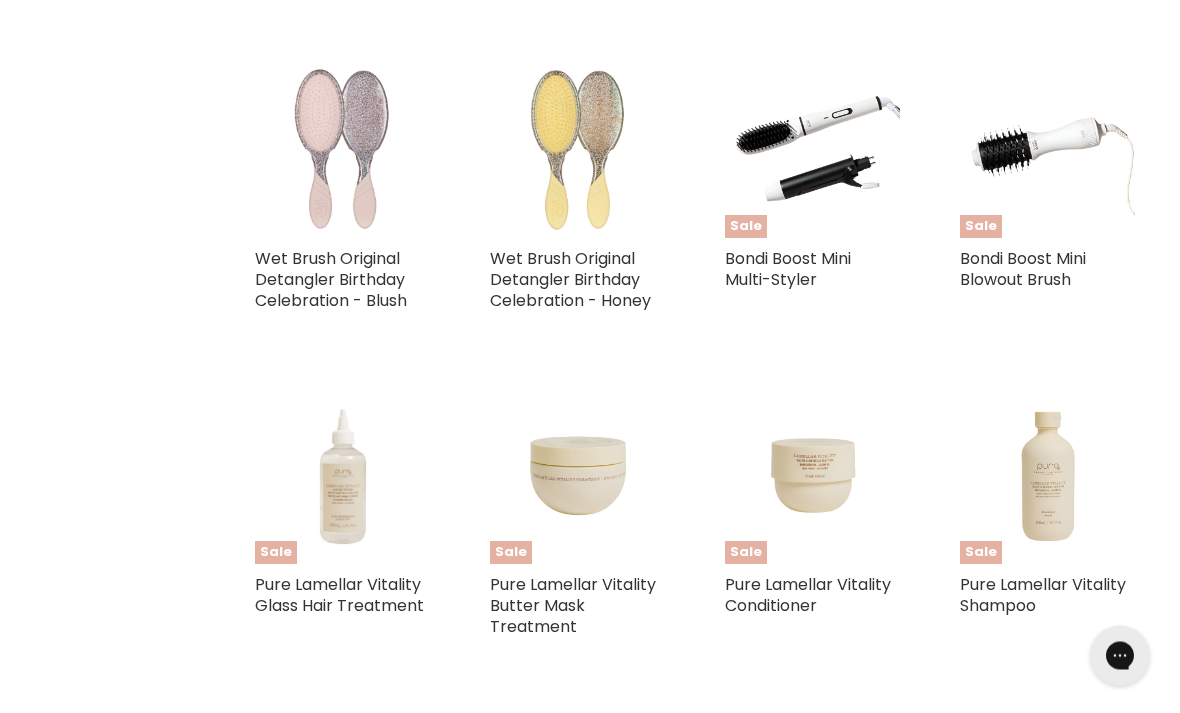 scroll, scrollTop: 1170, scrollLeft: 0, axis: vertical 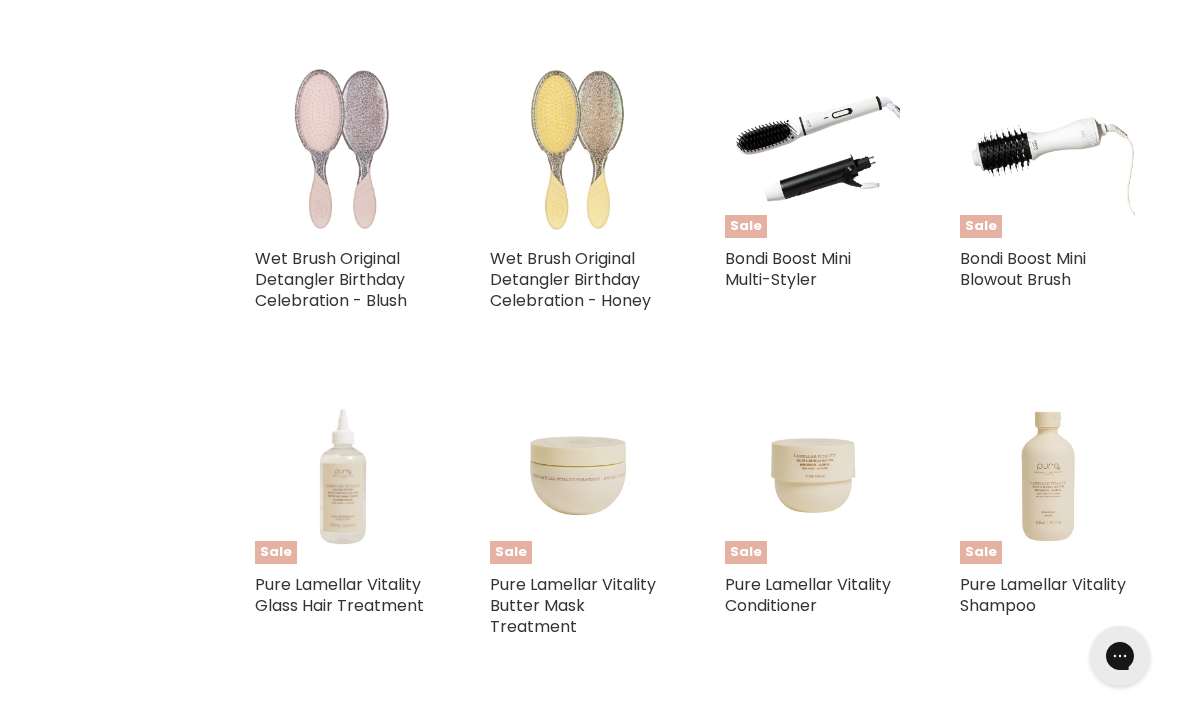 click at bounding box center (1047, 150) 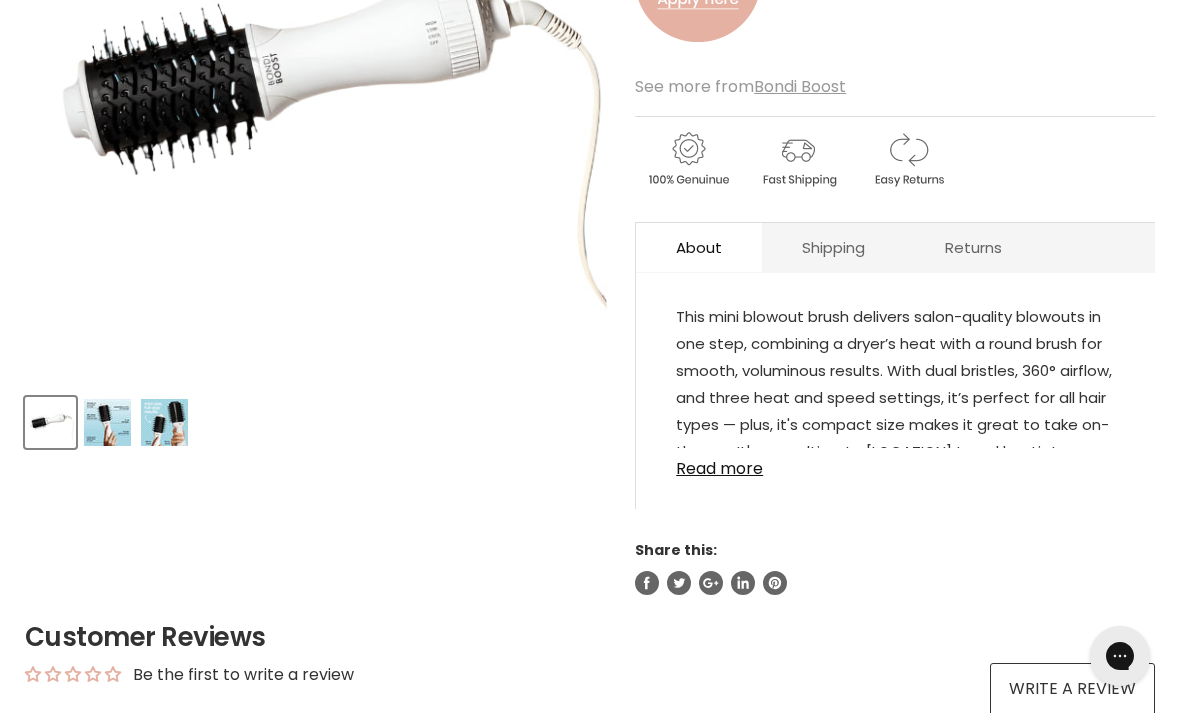 scroll, scrollTop: 491, scrollLeft: 0, axis: vertical 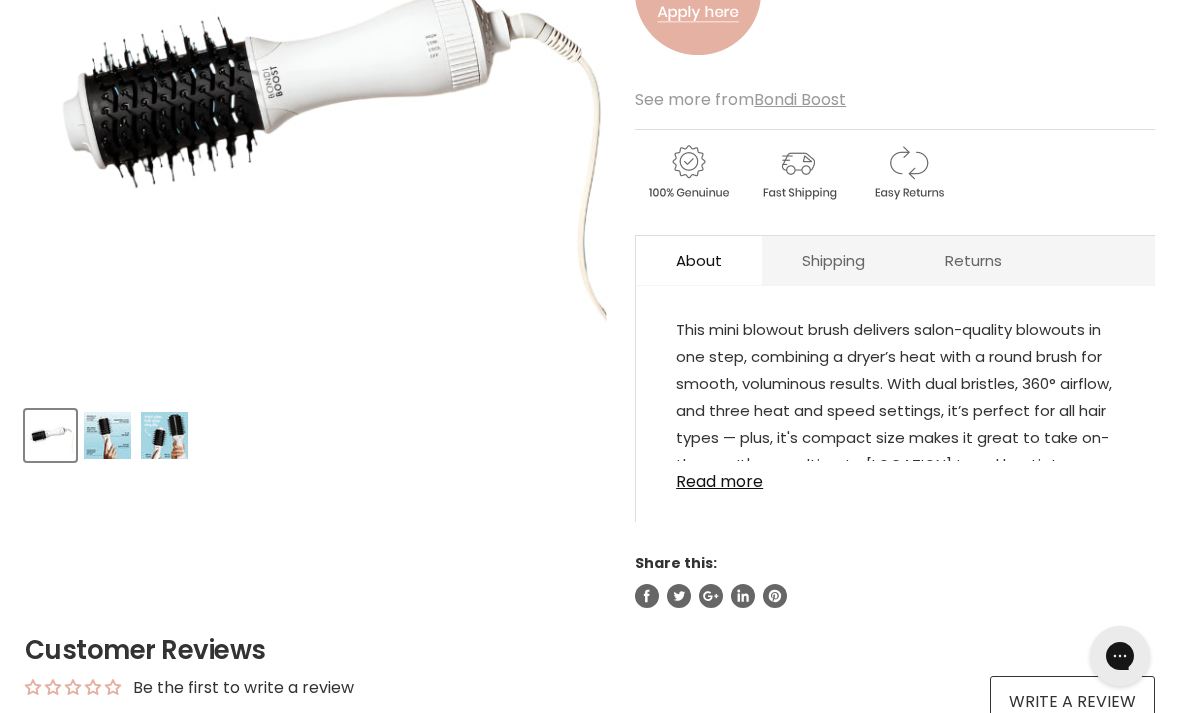 click on "Read more" at bounding box center (895, 476) 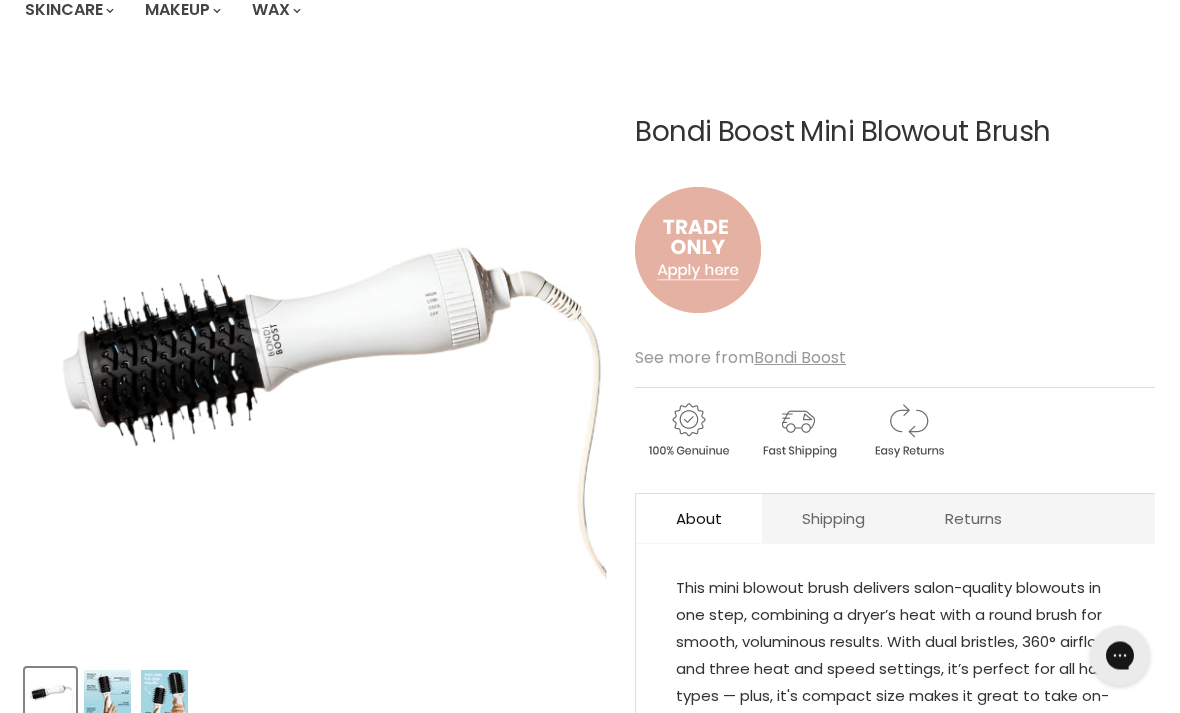 scroll, scrollTop: 0, scrollLeft: 0, axis: both 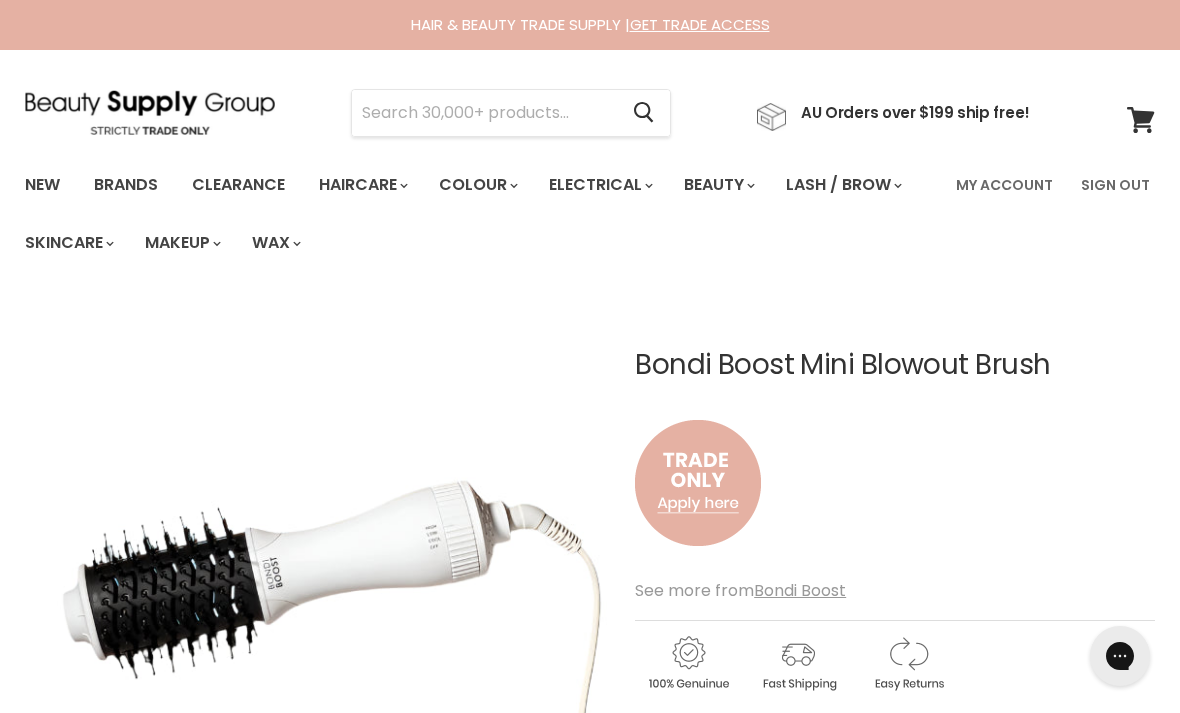 click on "My Account" at bounding box center [1004, 185] 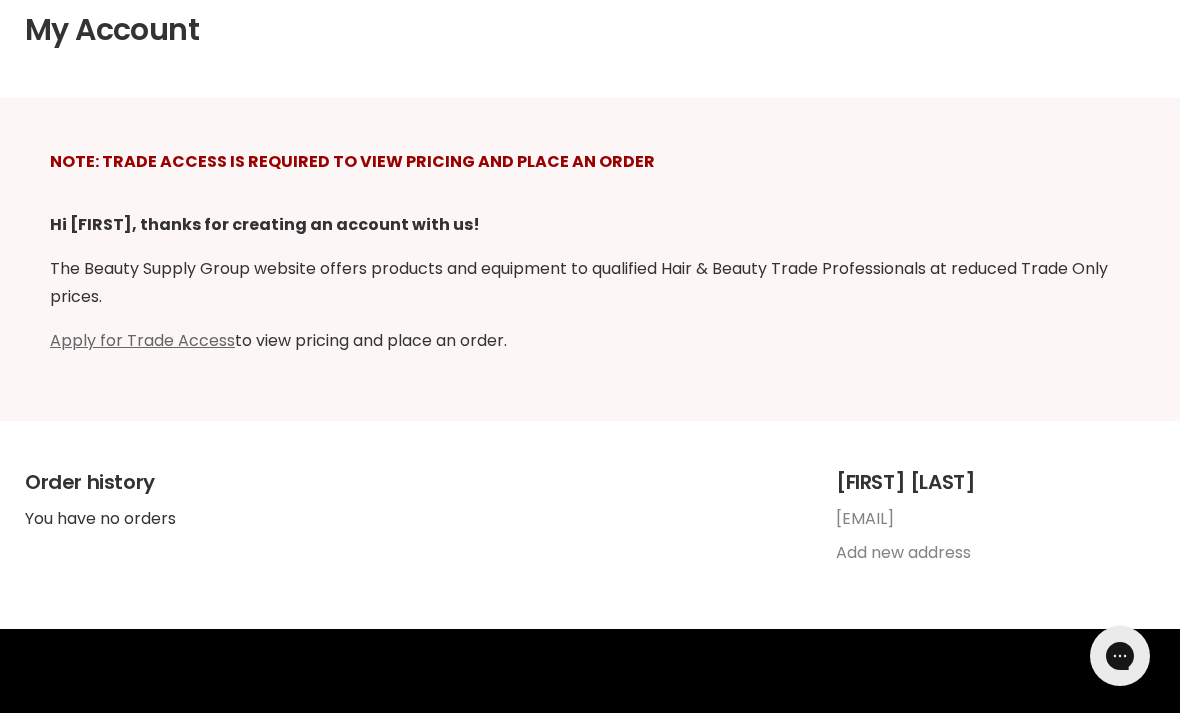 scroll, scrollTop: 415, scrollLeft: 0, axis: vertical 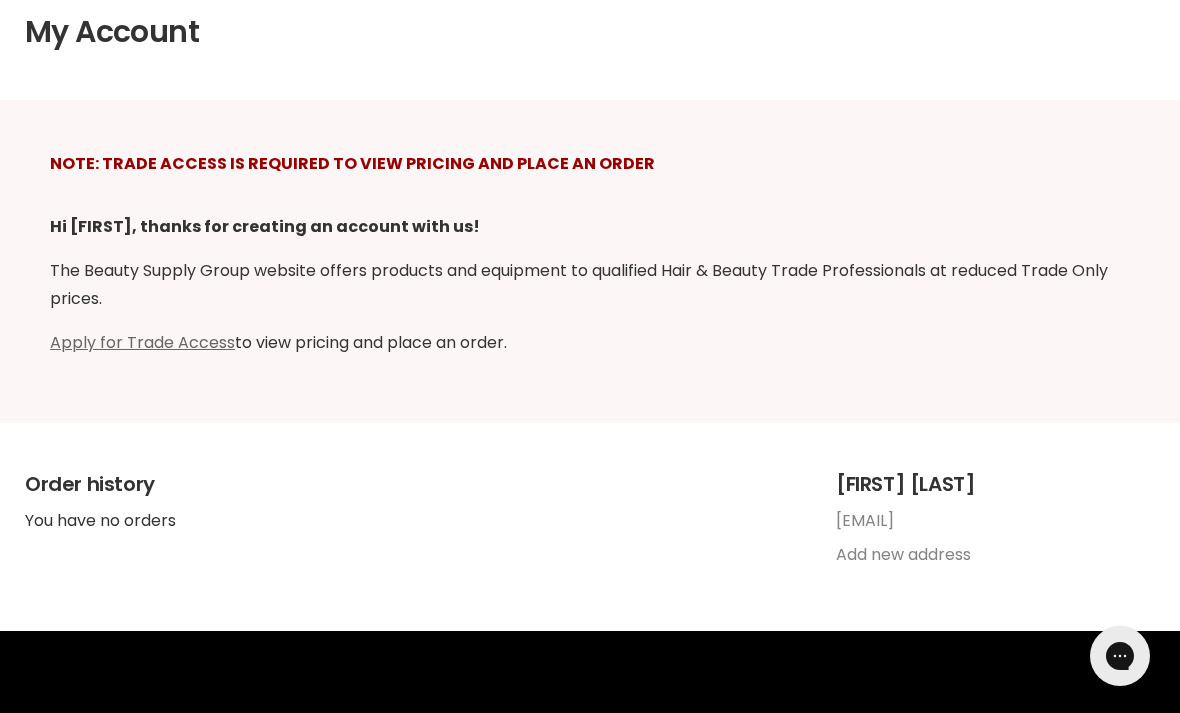 click on "Apply for Trade Access" at bounding box center [142, 342] 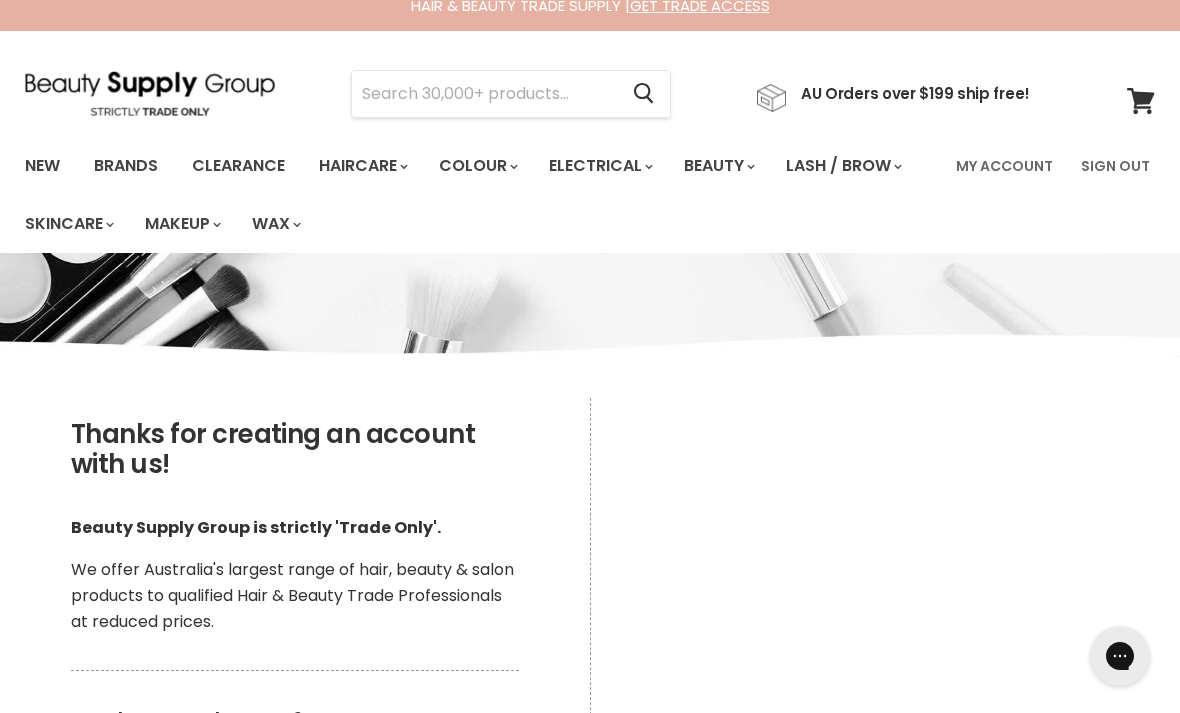 scroll, scrollTop: 0, scrollLeft: 0, axis: both 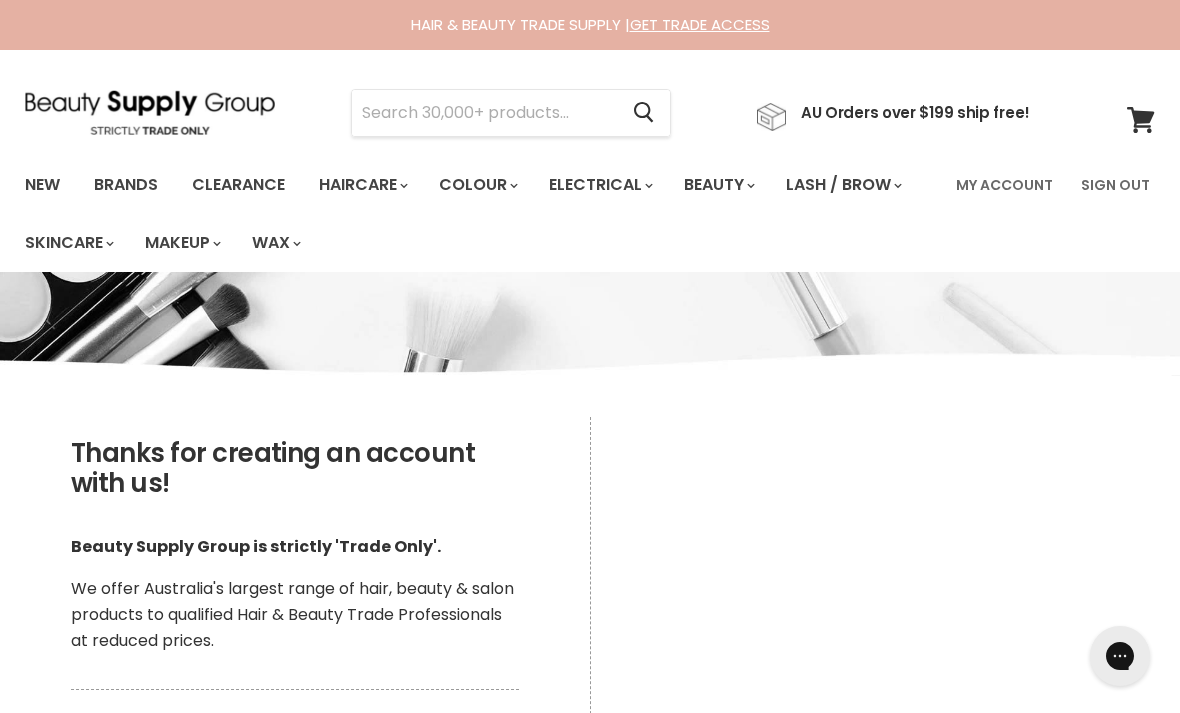click on "Brands" at bounding box center (126, 185) 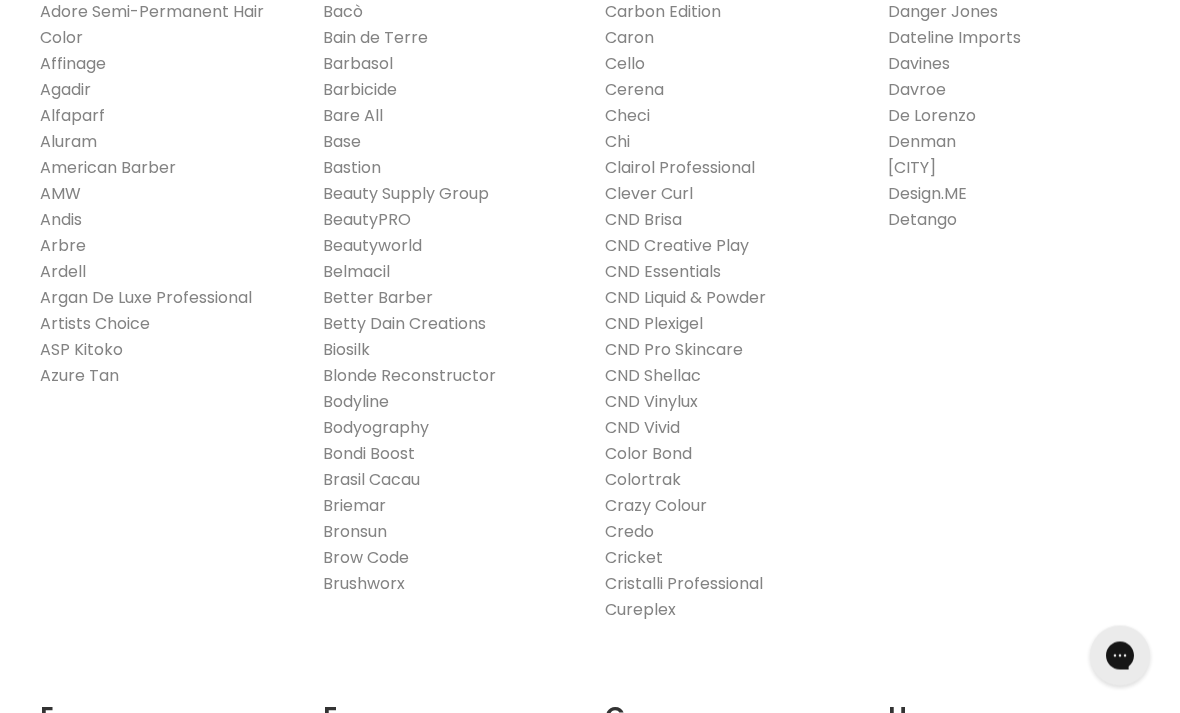 scroll, scrollTop: 616, scrollLeft: 0, axis: vertical 